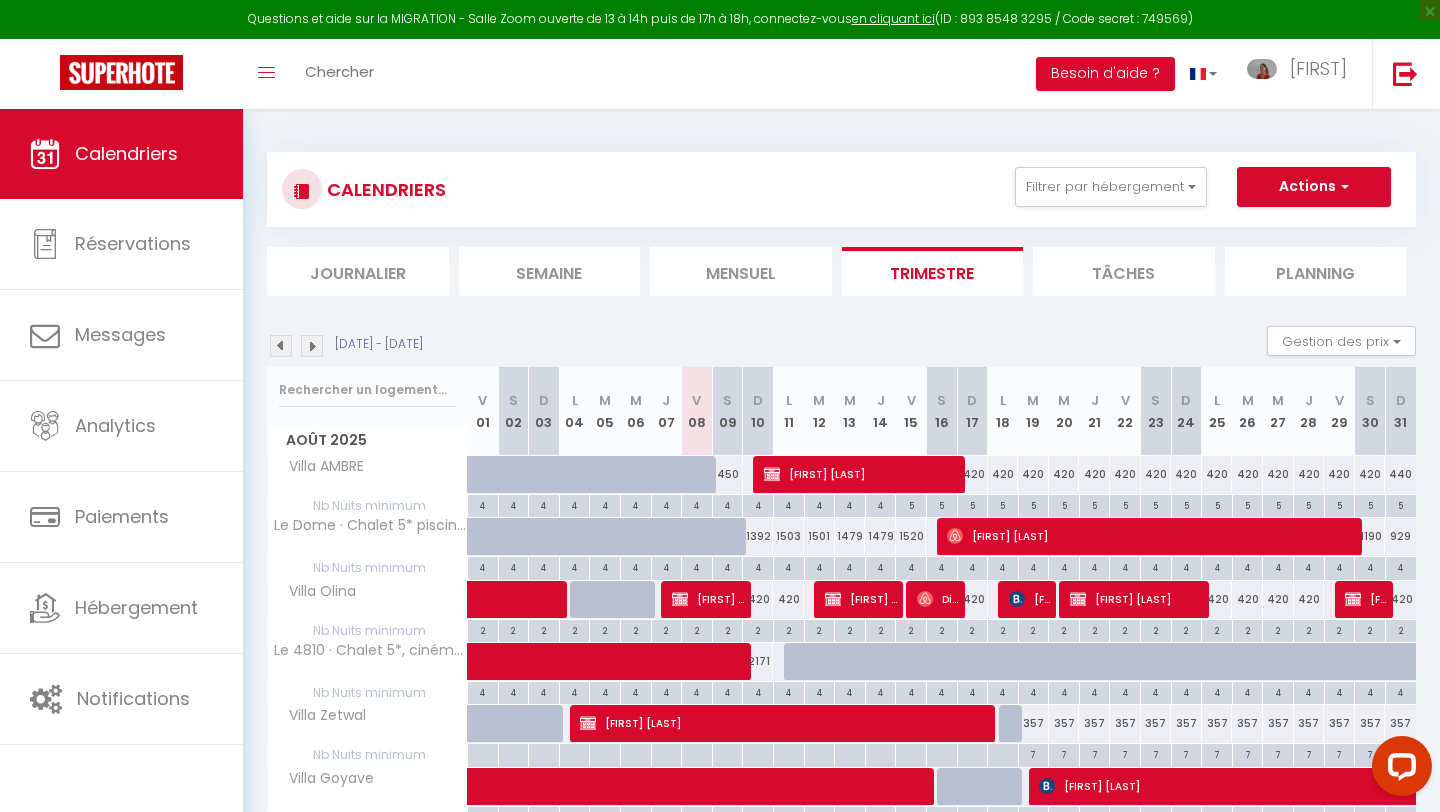 scroll, scrollTop: 153, scrollLeft: 0, axis: vertical 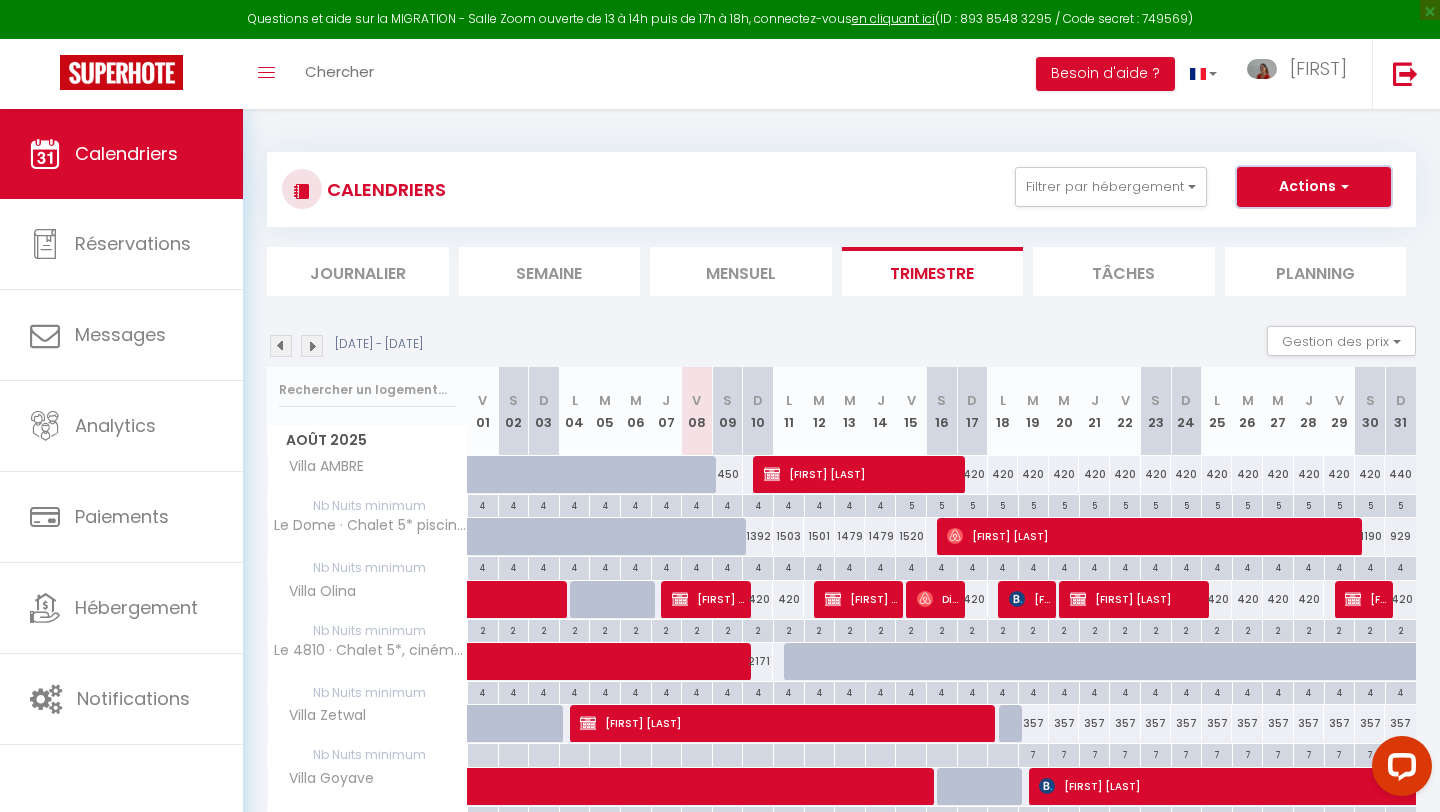 click on "Actions" at bounding box center [1314, 187] 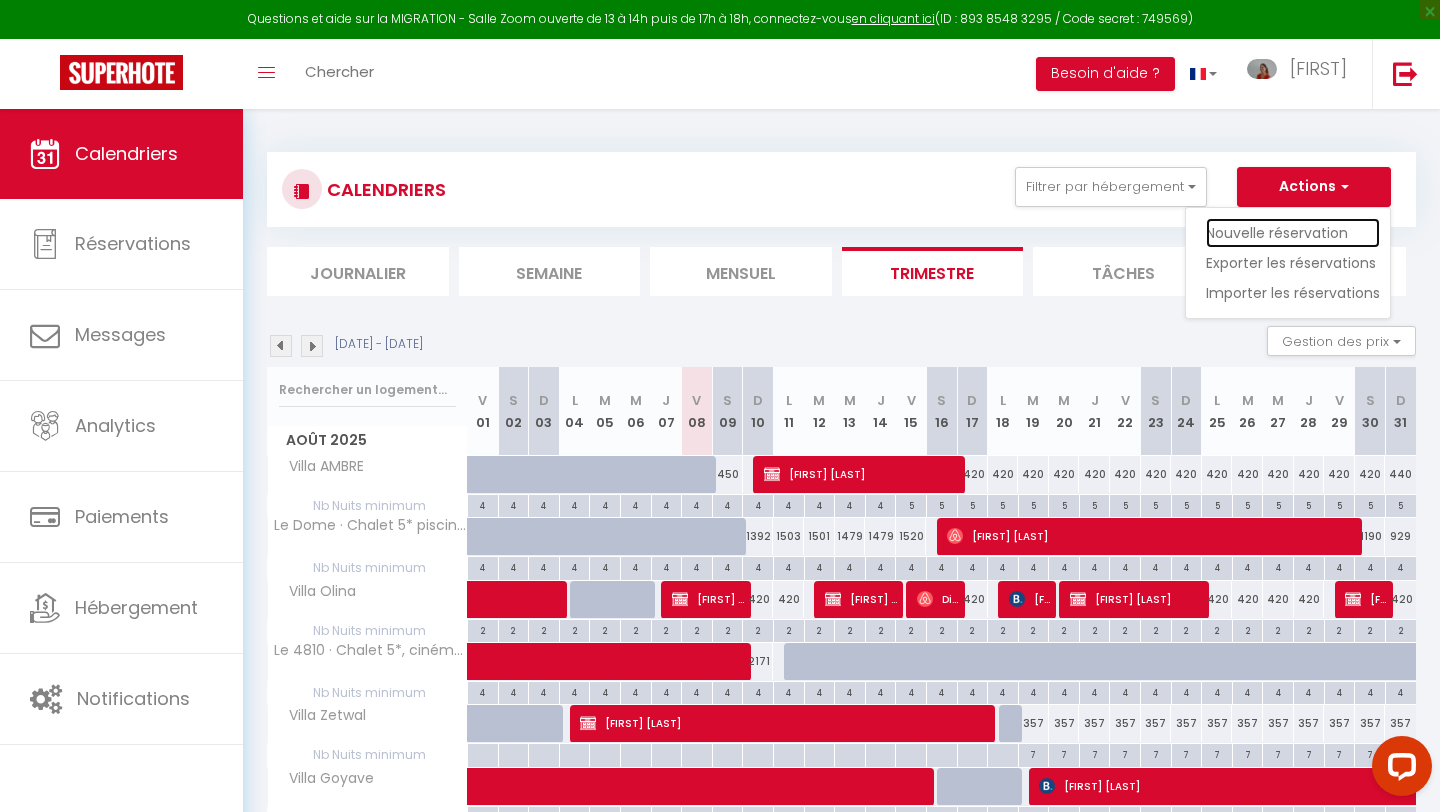 click on "Nouvelle réservation" at bounding box center (1293, 233) 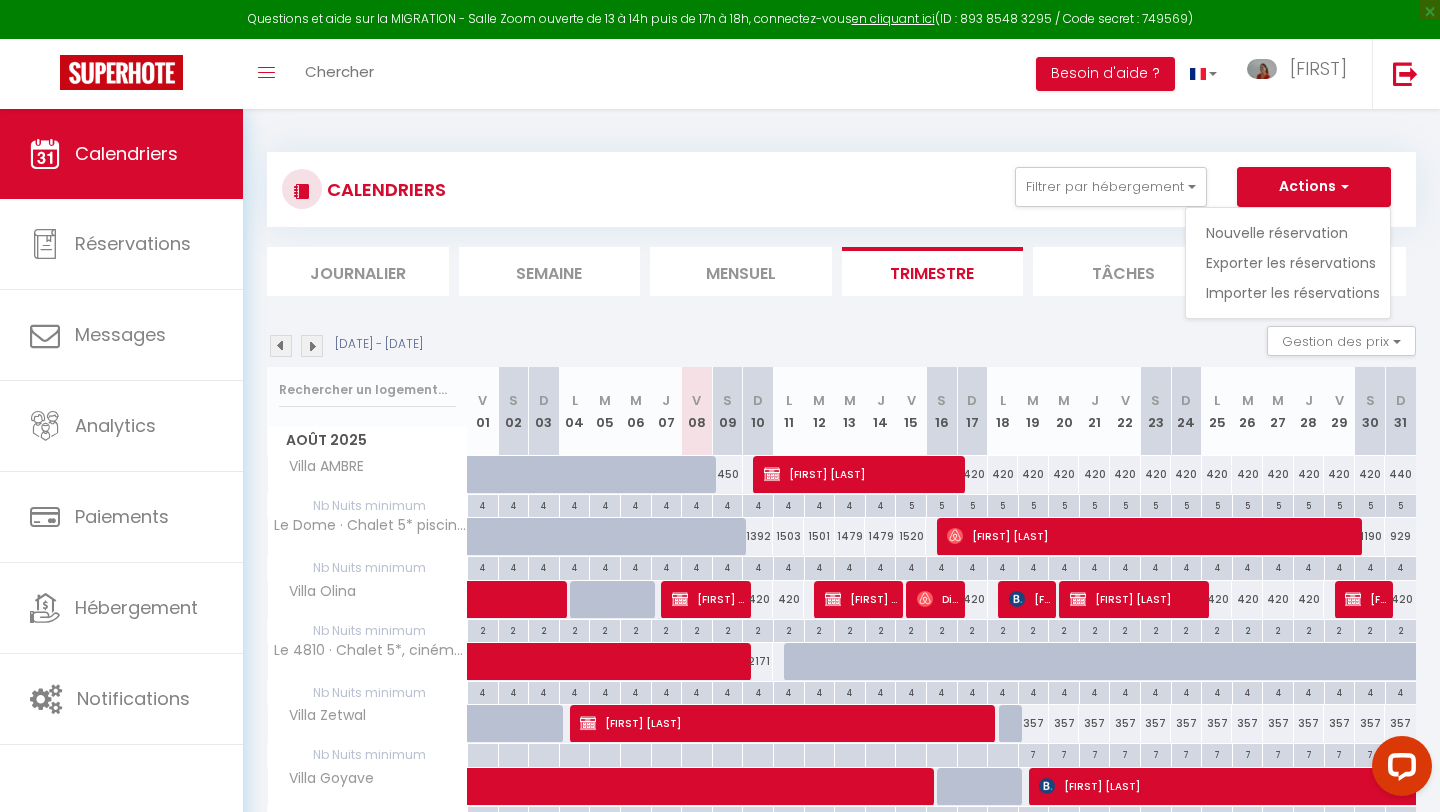 select 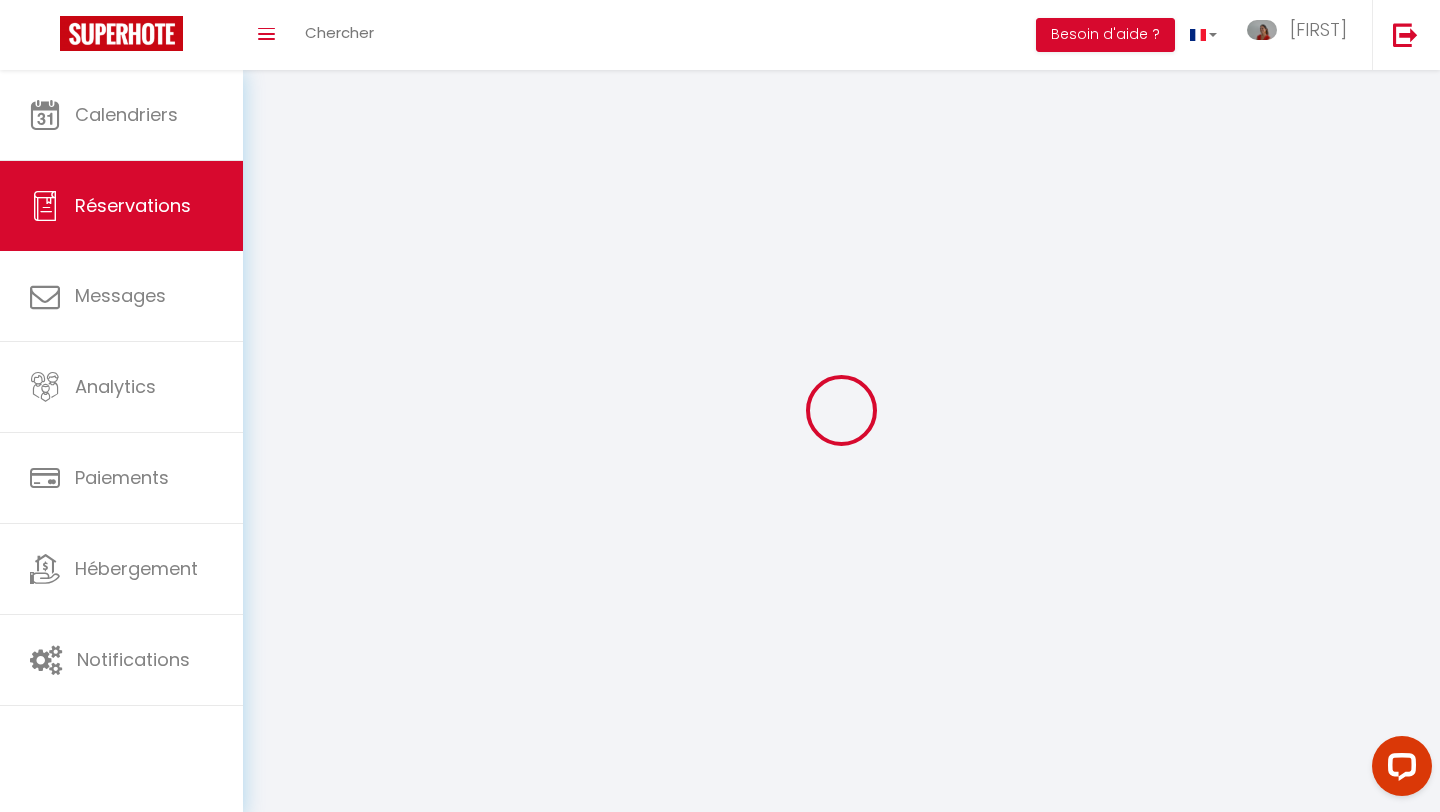 select 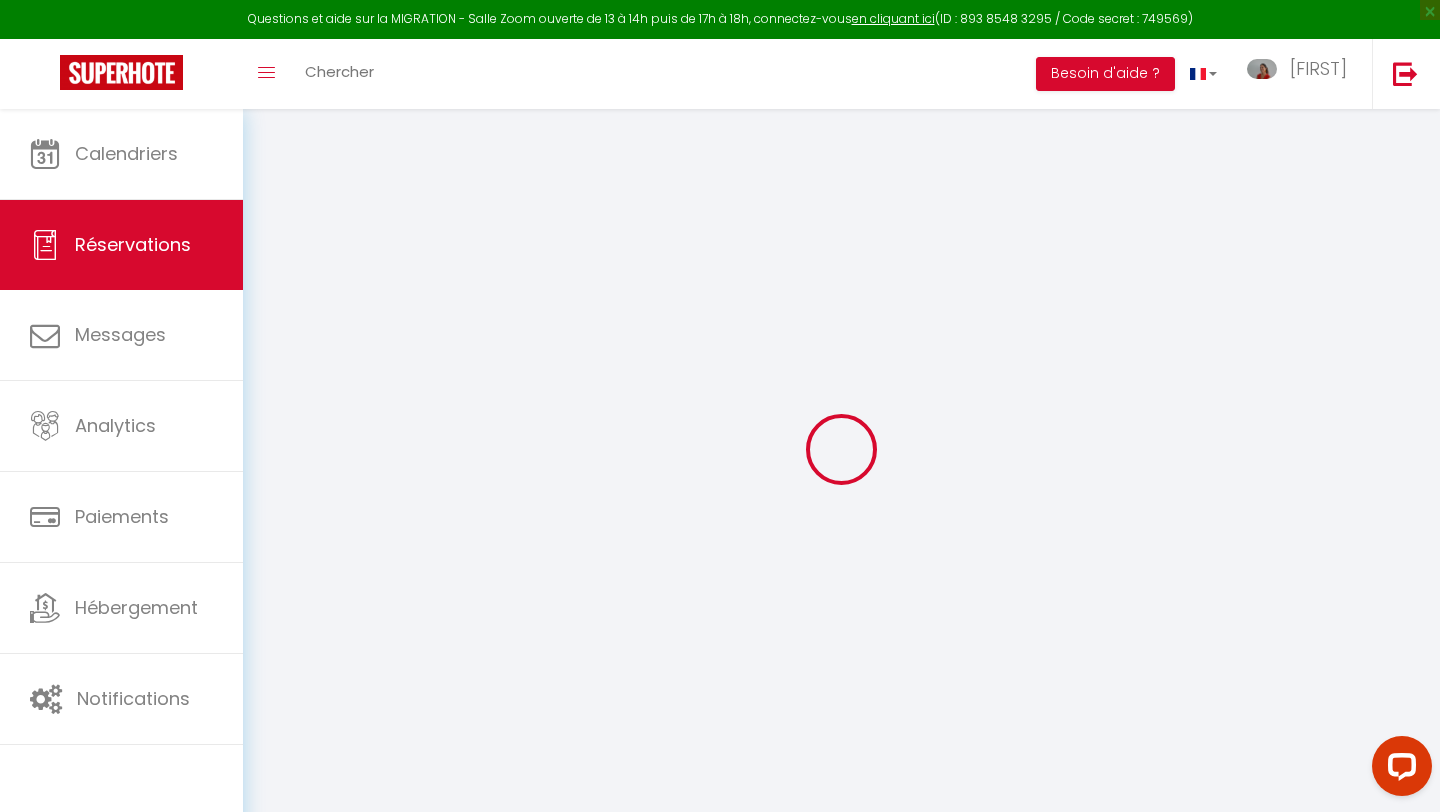 select 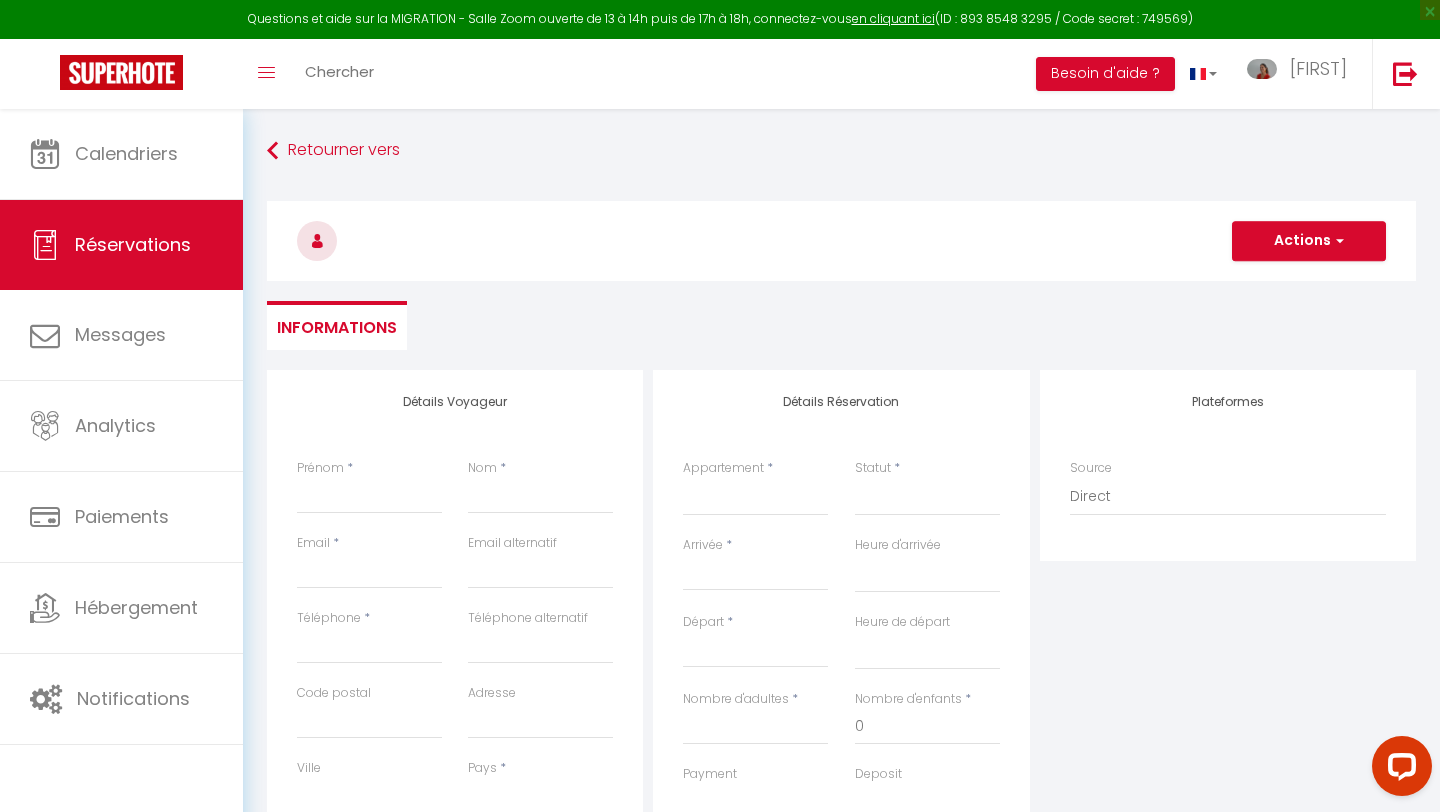 select 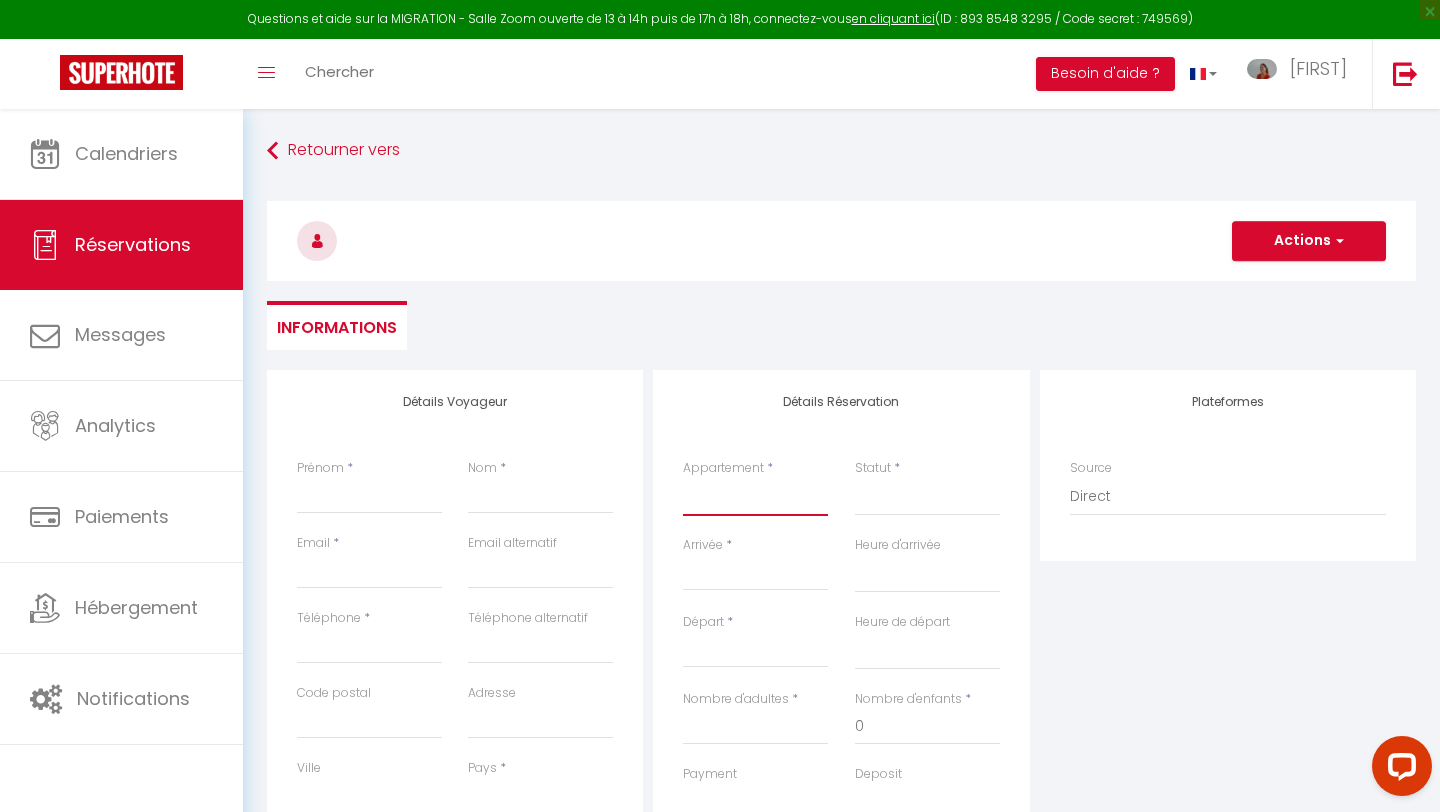 click on "[LAST] [LAST] · Chalet 5* piscine, sauna, ski in/out, 10 personnes Villa [LAST] Le [NUMBER] · Chalet 5*, cinéma, piscine, sauna, 20 pers Villa [LAST] Villa [LAST] [LAST] [LAST] Villa [LAST] Villa [LAST] [LAST] [LAST] [LAST] · Chalet 5*, 50m des pistes, cinéma, 10 pers [LAST] [LAST]" at bounding box center (755, 497) 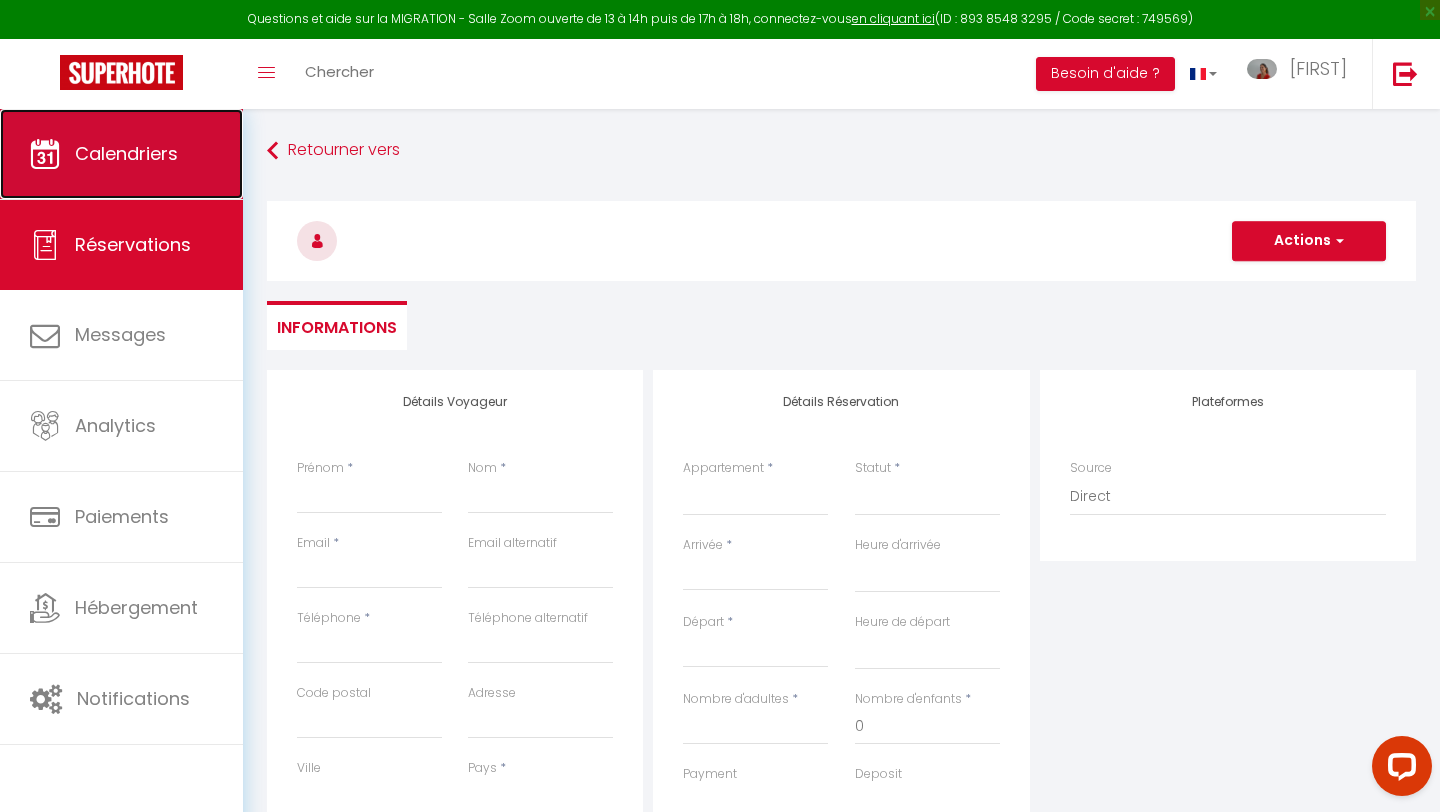 click on "Calendriers" at bounding box center [126, 153] 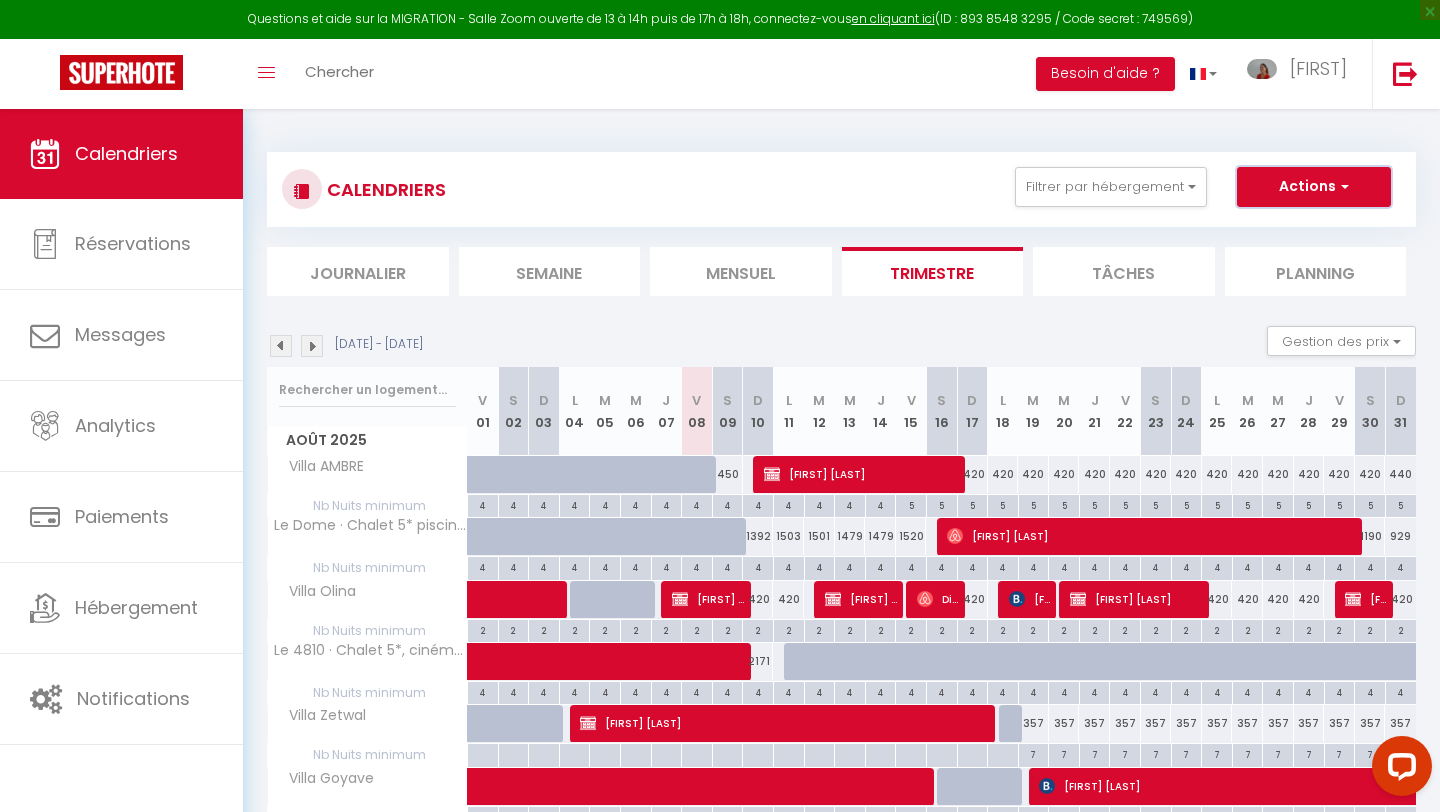 click on "Actions" at bounding box center [1314, 187] 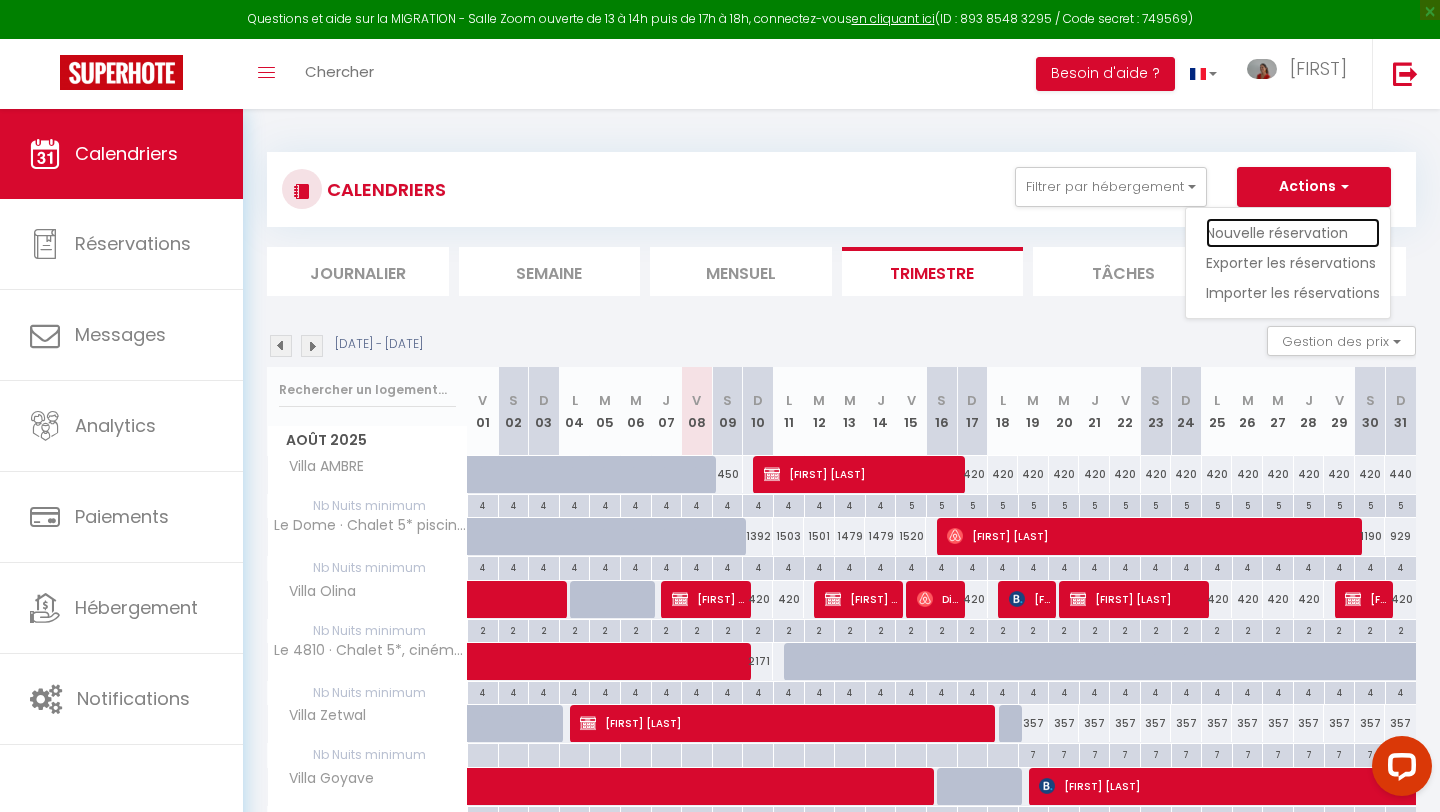 click on "Nouvelle réservation" at bounding box center [1293, 233] 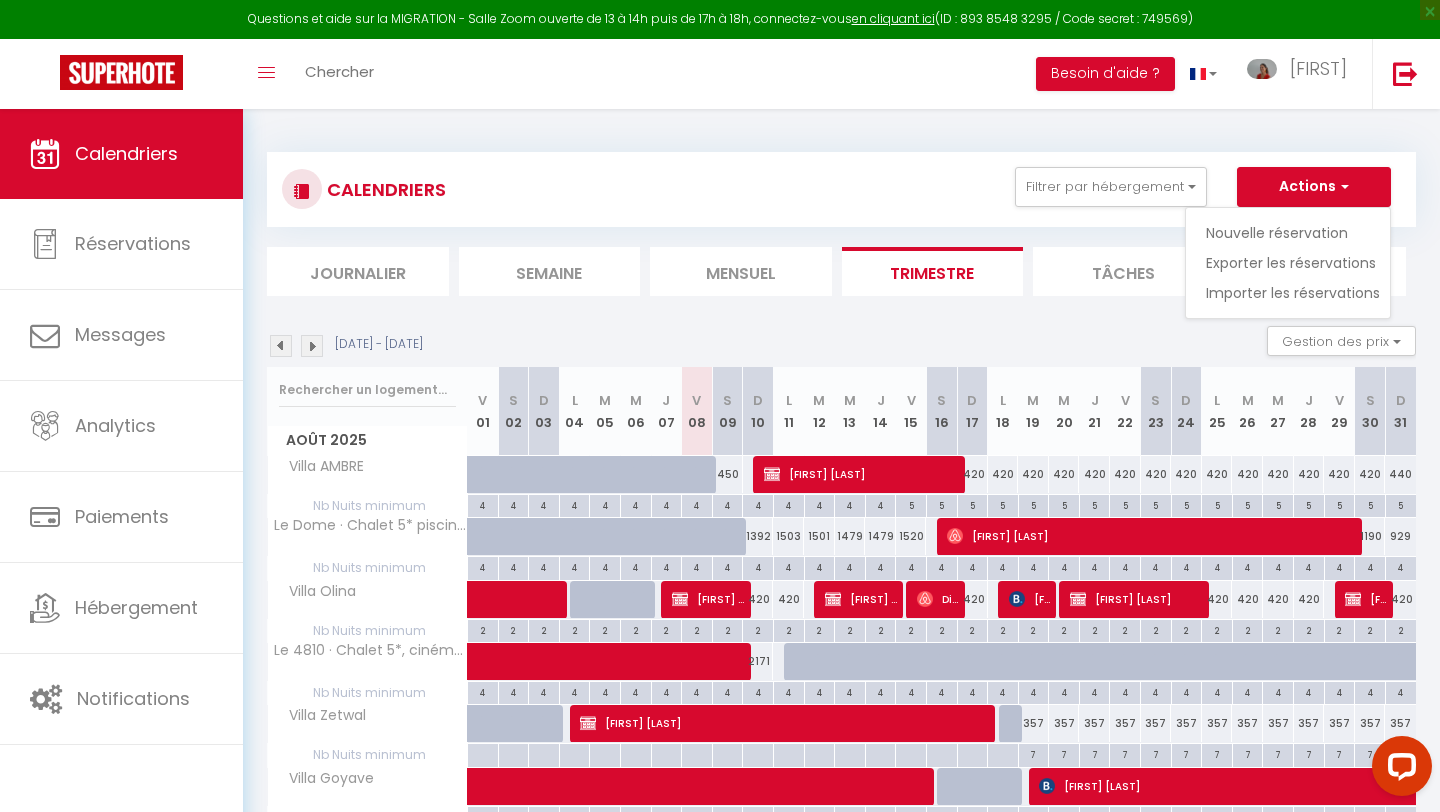 select 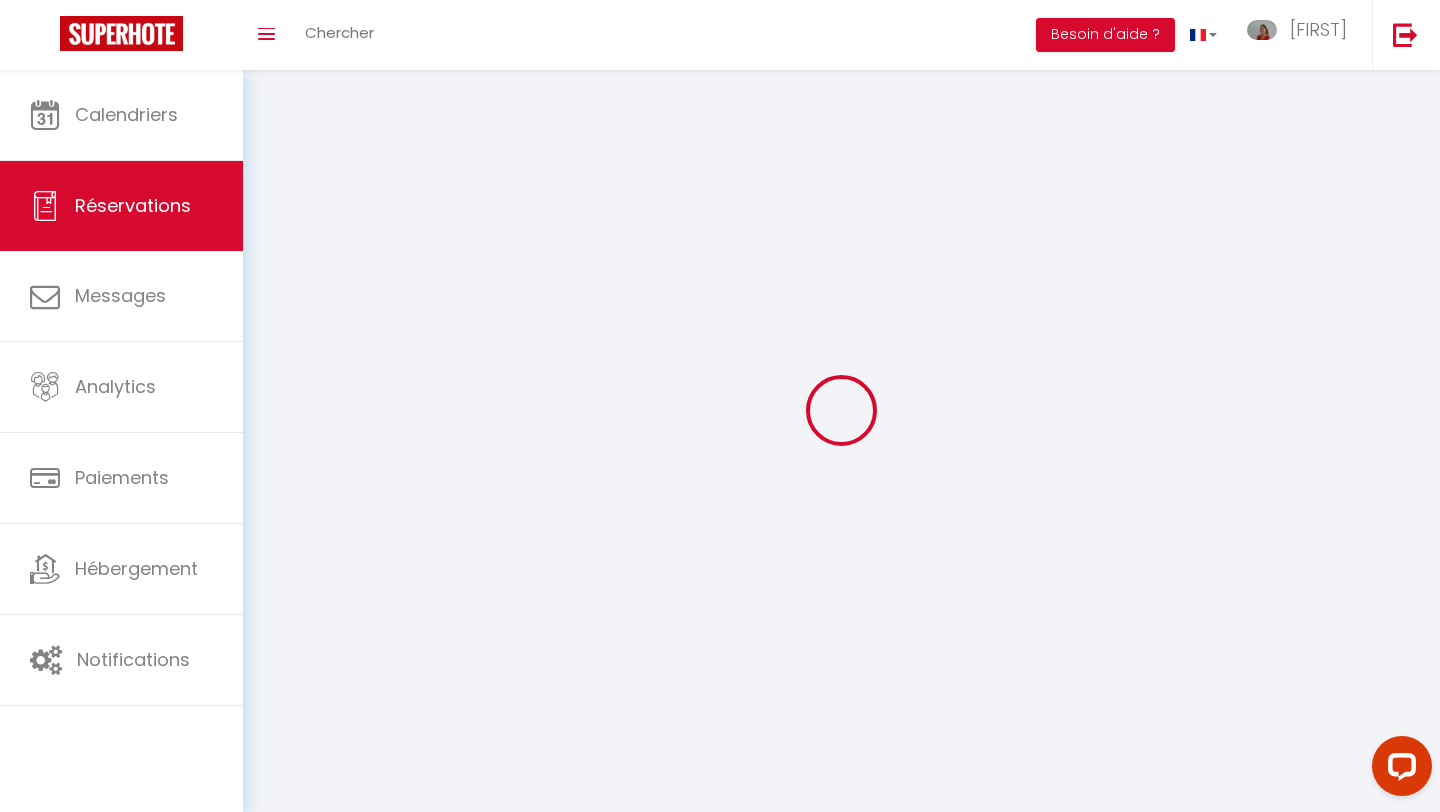 select 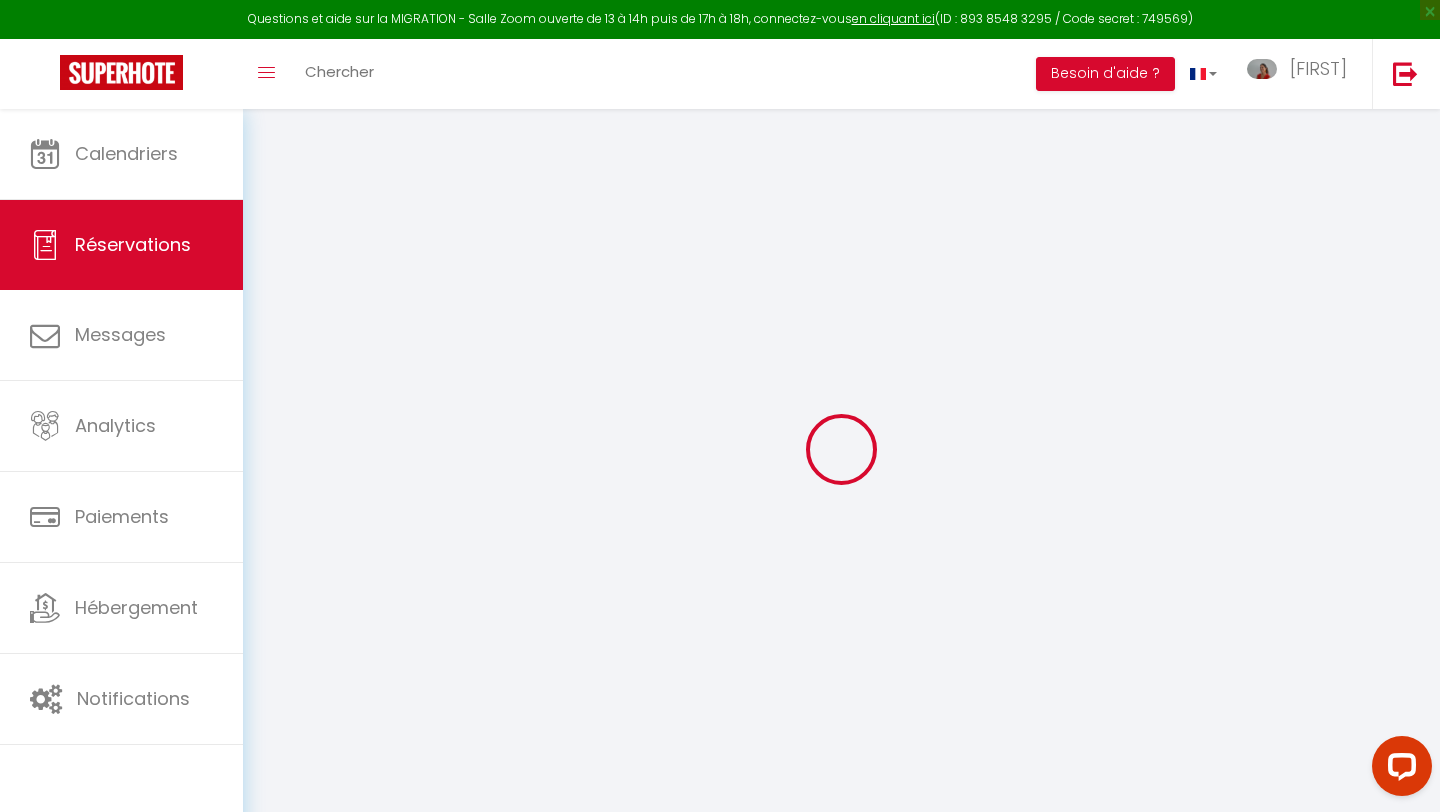 select 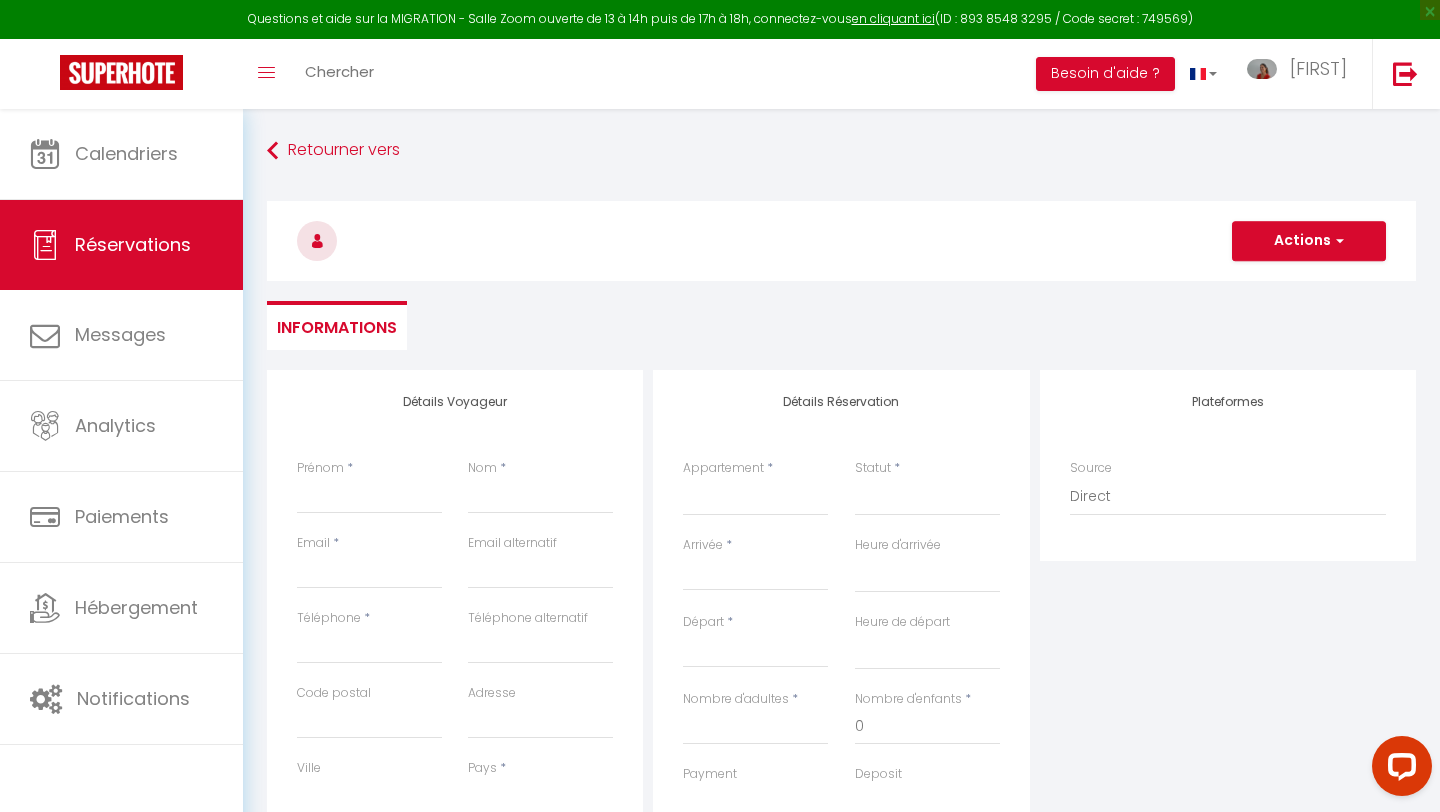 select 